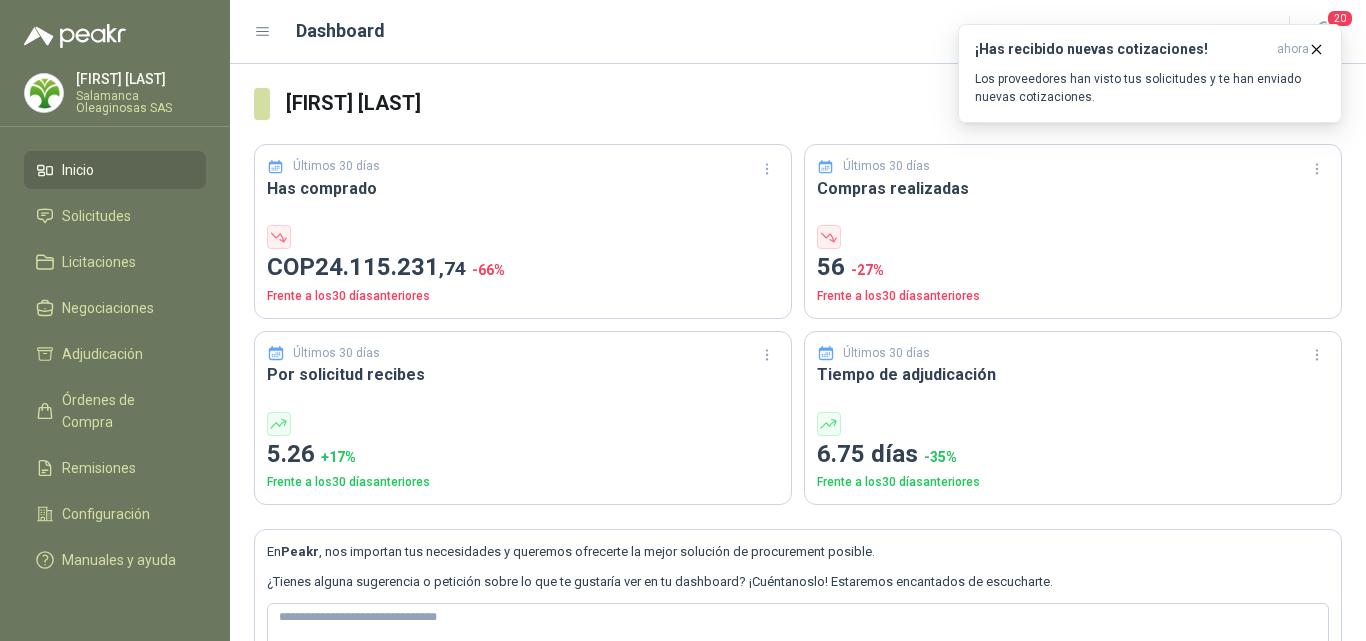 scroll, scrollTop: 0, scrollLeft: 0, axis: both 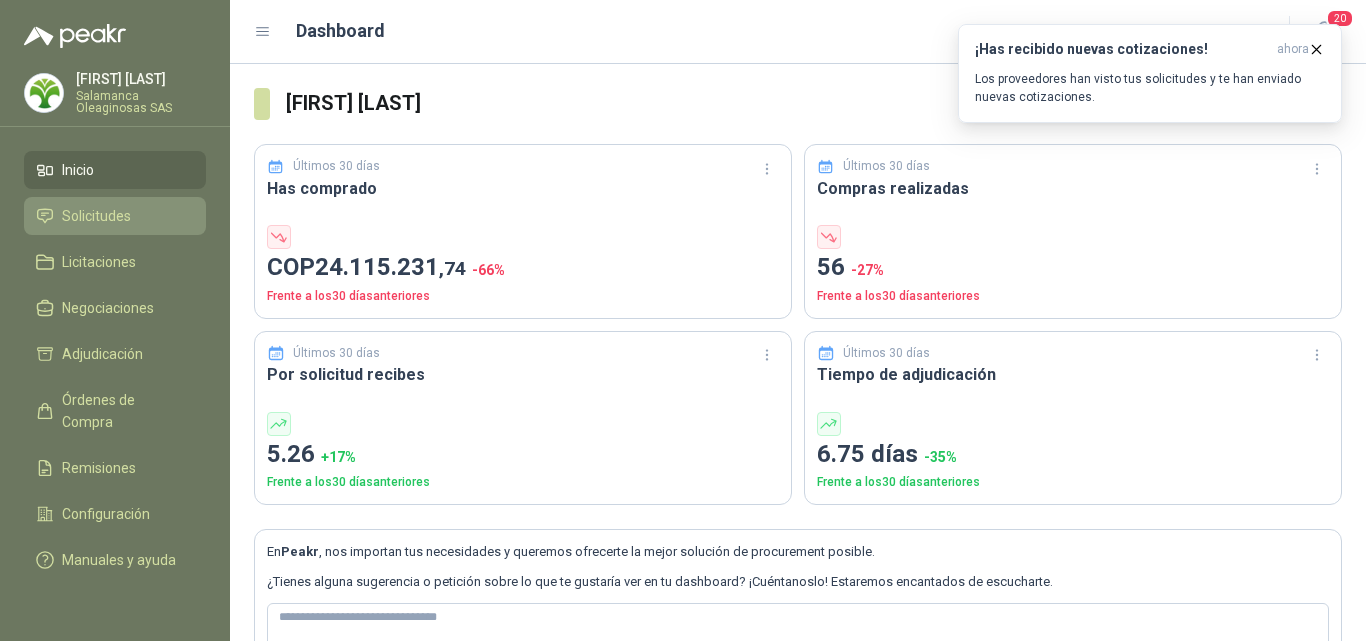 click on "Solicitudes" at bounding box center (96, 216) 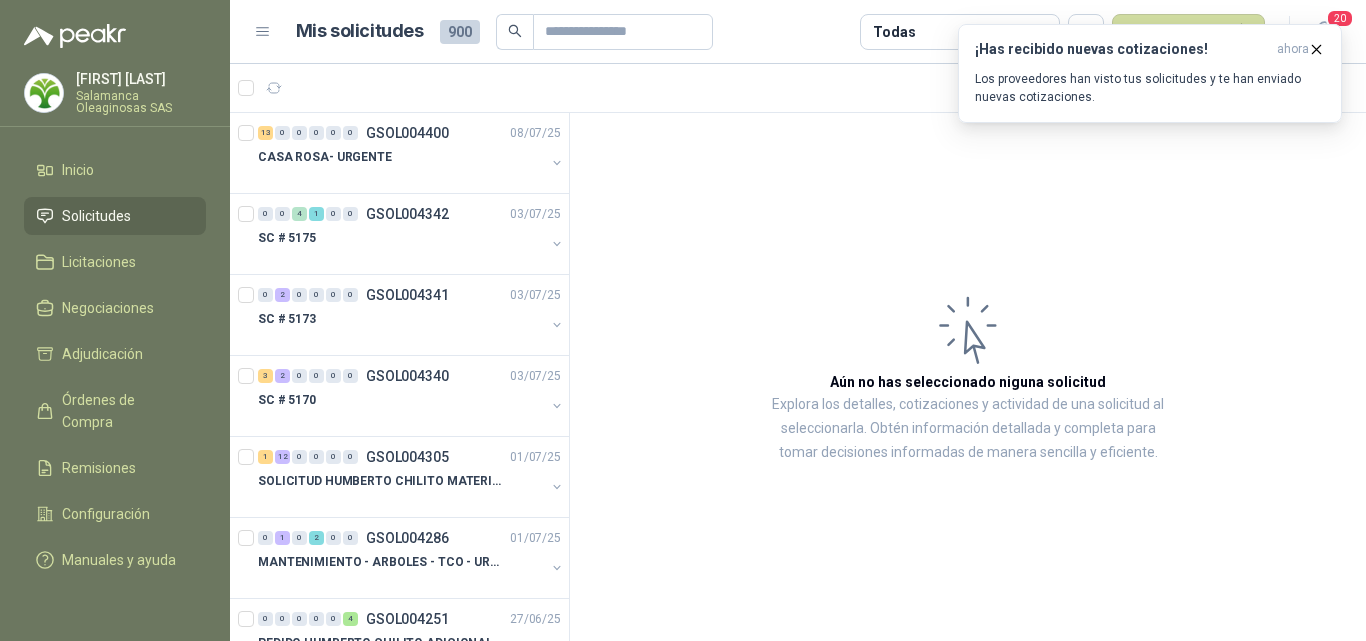 click on "[FIRST] [LAST]" at bounding box center [141, 79] 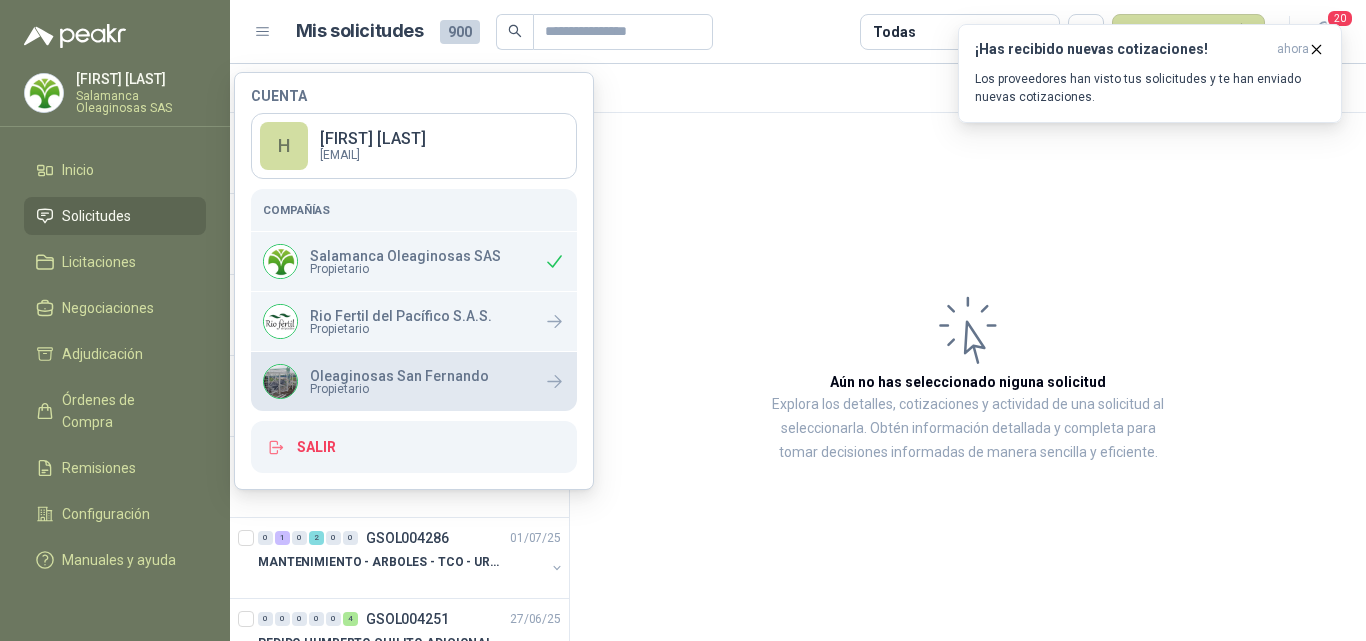 click on "Oleaginosas San Fernando" at bounding box center [399, 376] 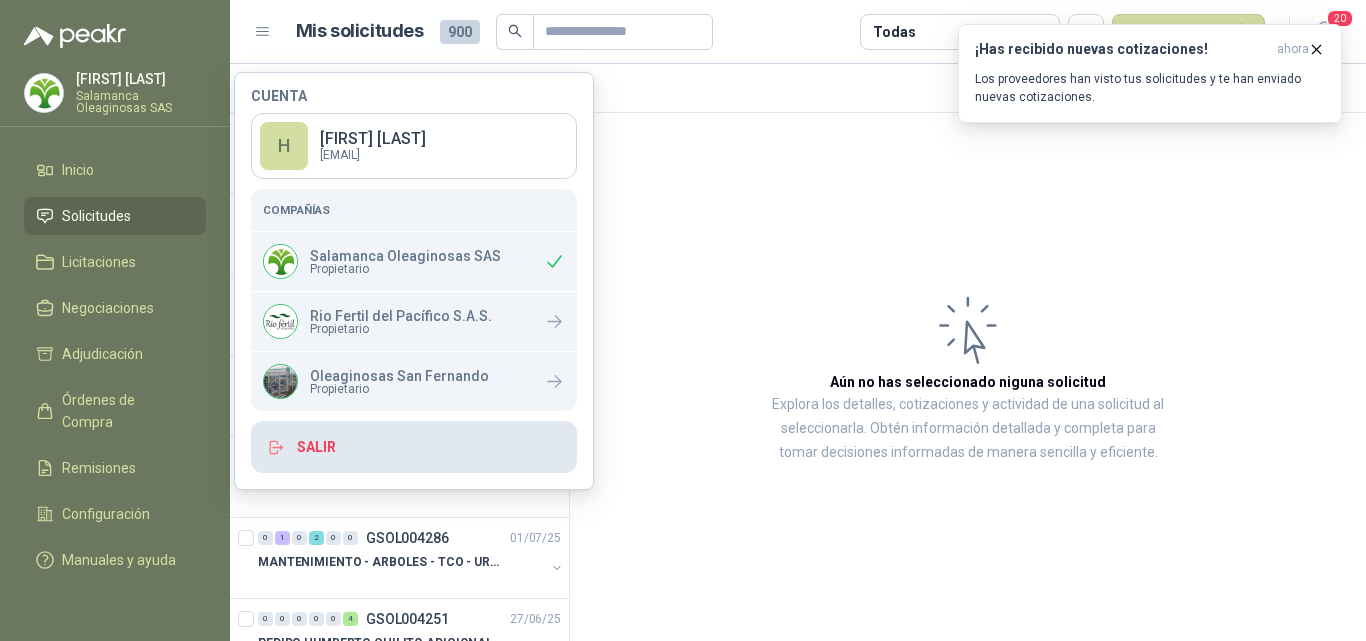 click on "Salir" at bounding box center [414, 447] 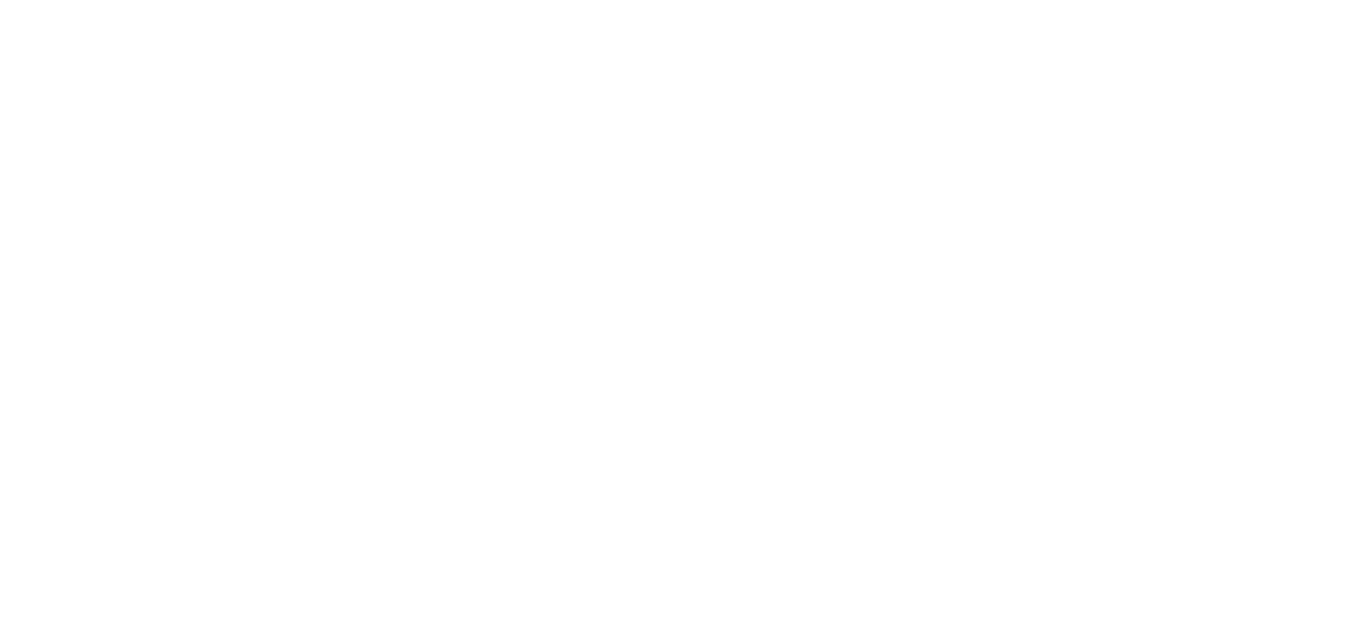 scroll, scrollTop: 0, scrollLeft: 0, axis: both 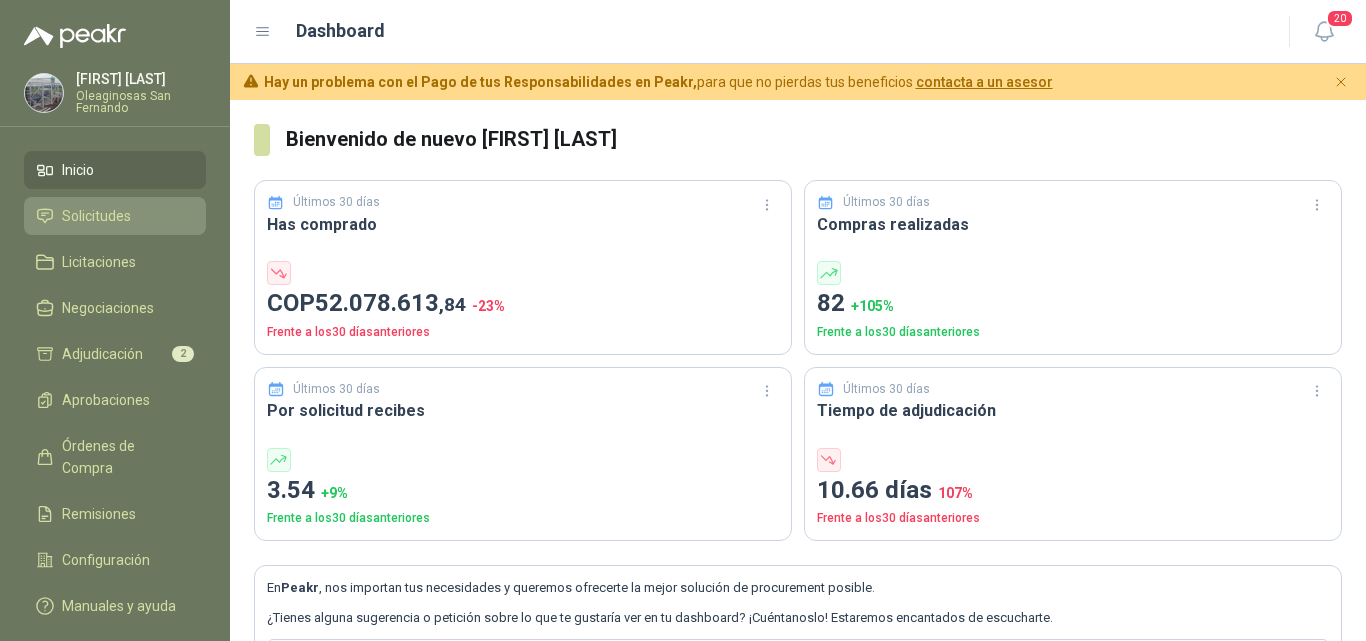 click on "Solicitudes" at bounding box center (96, 216) 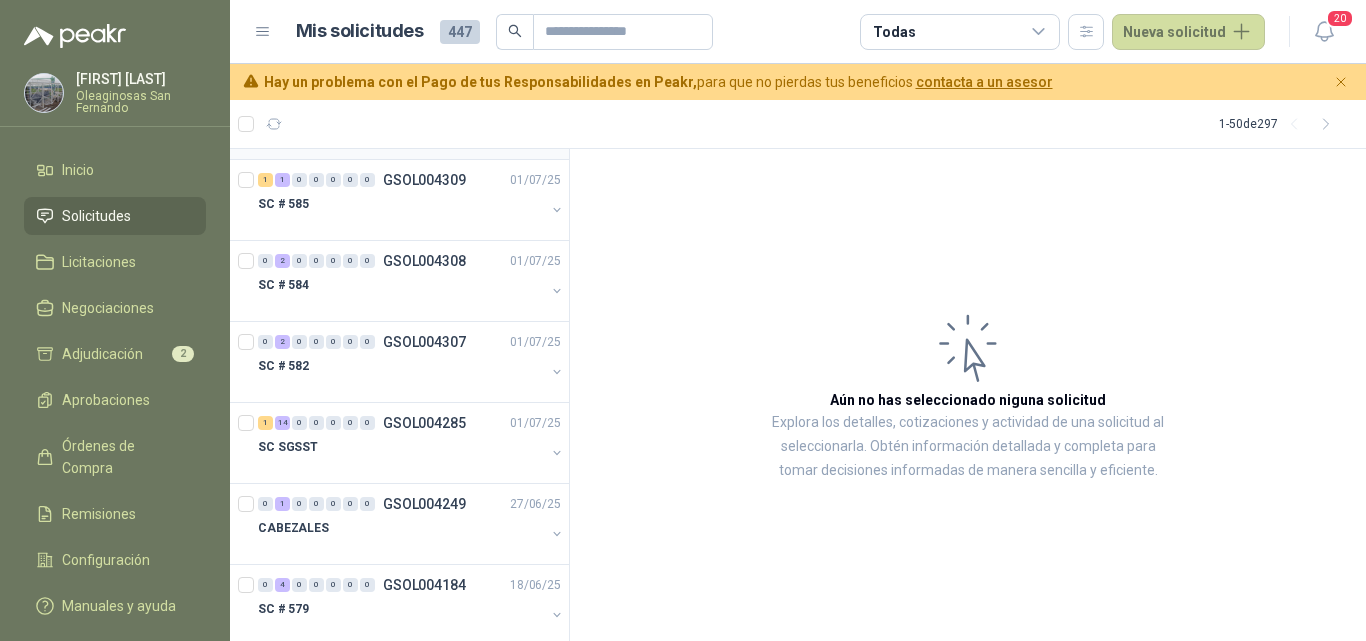 scroll, scrollTop: 600, scrollLeft: 0, axis: vertical 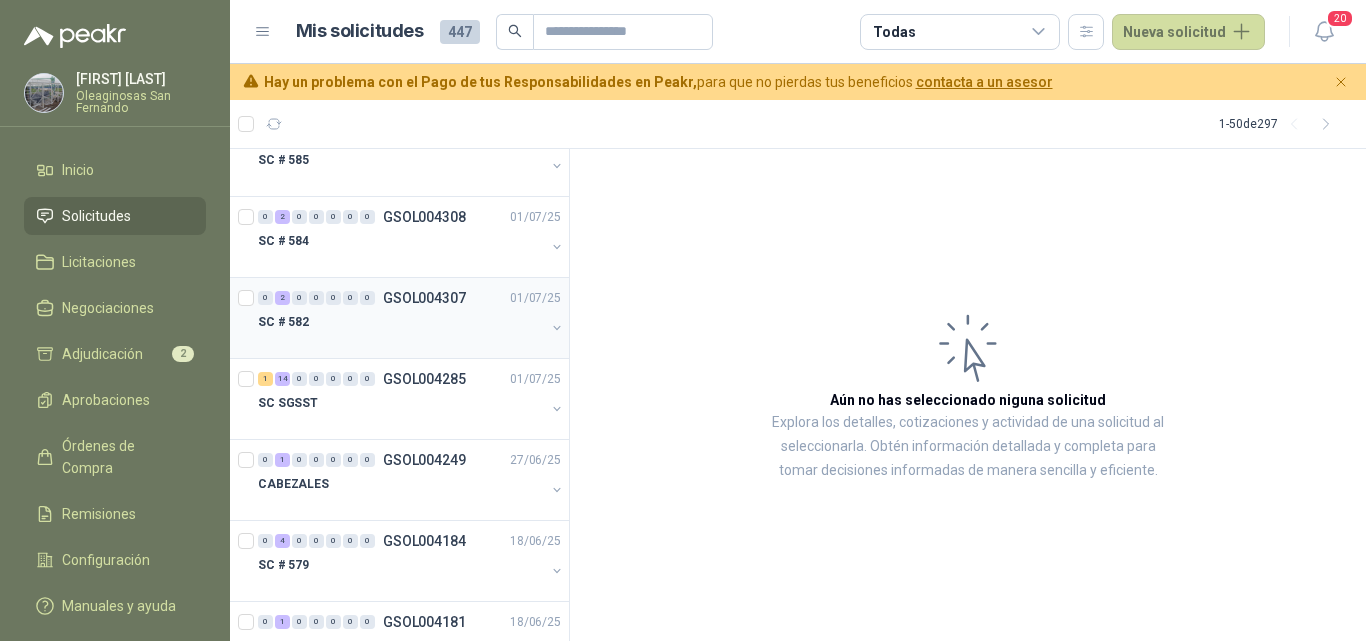 click on "SC # 582" at bounding box center (401, 322) 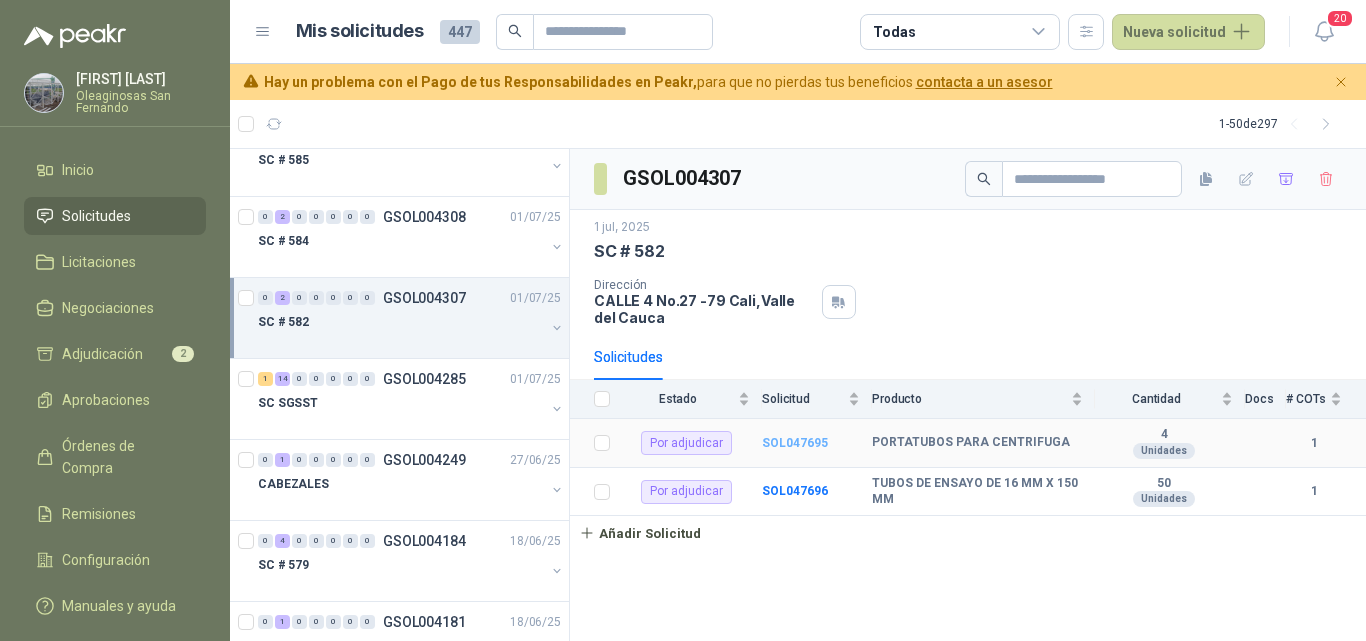 click on "SOL047695" at bounding box center [795, 443] 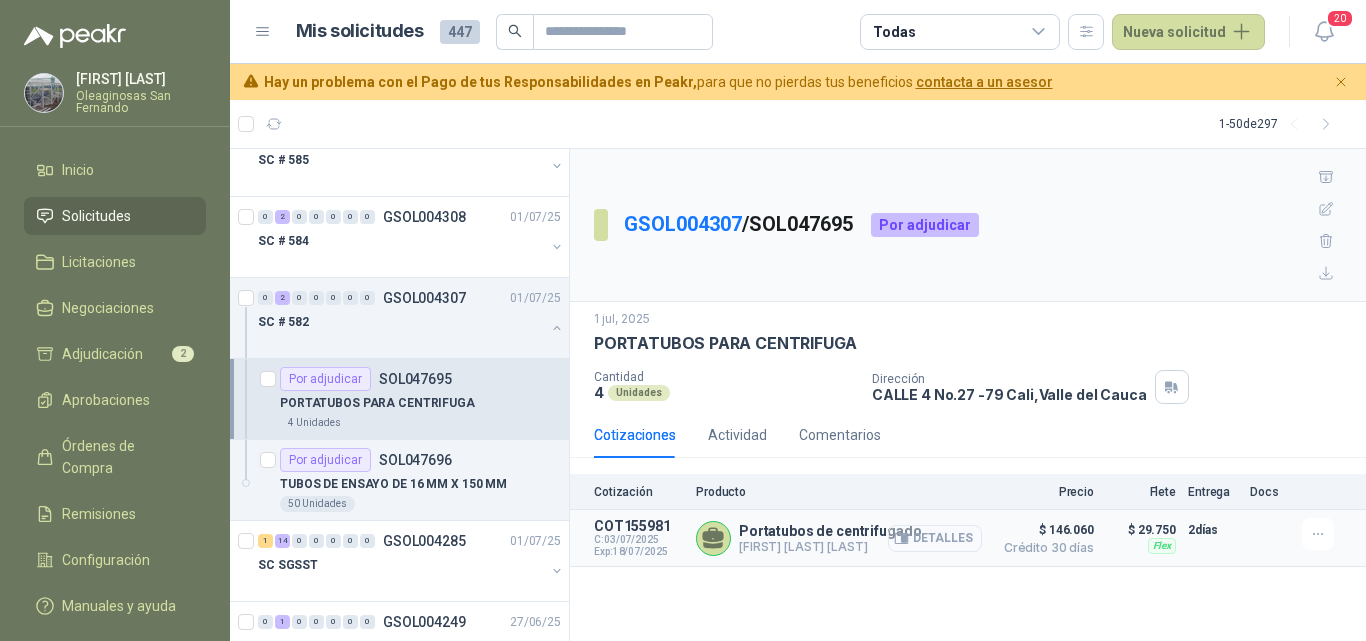 click on "Detalles" at bounding box center [935, 538] 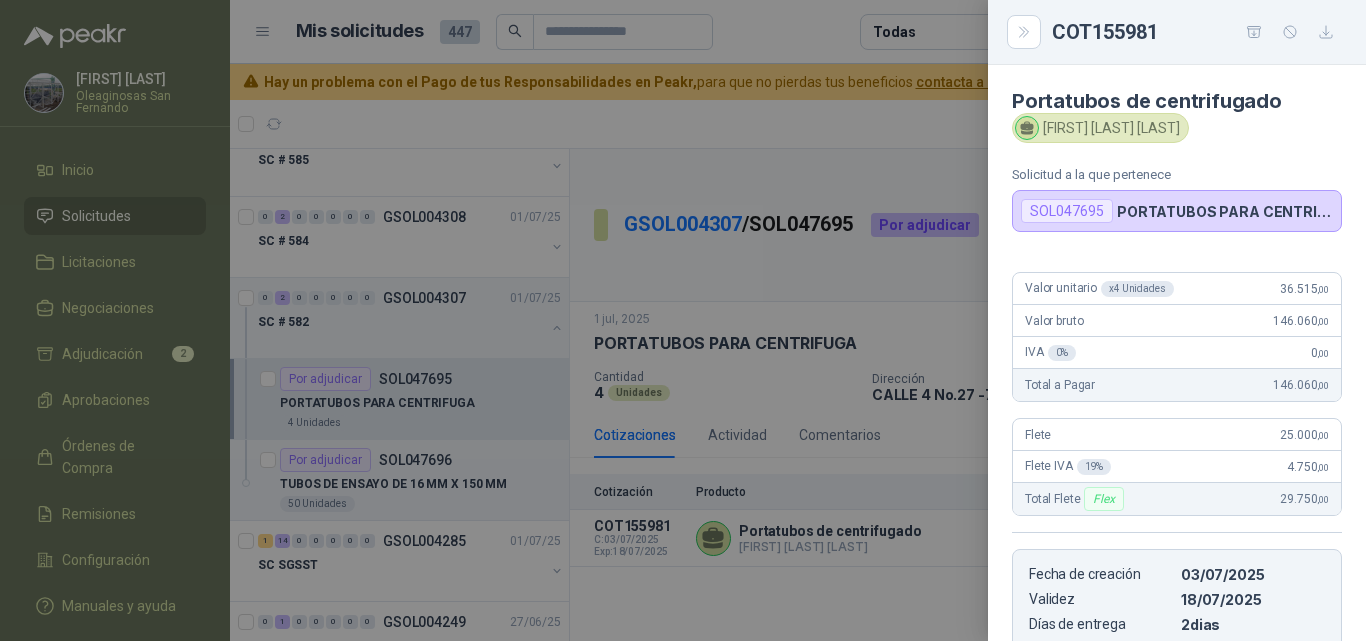 click at bounding box center [683, 320] 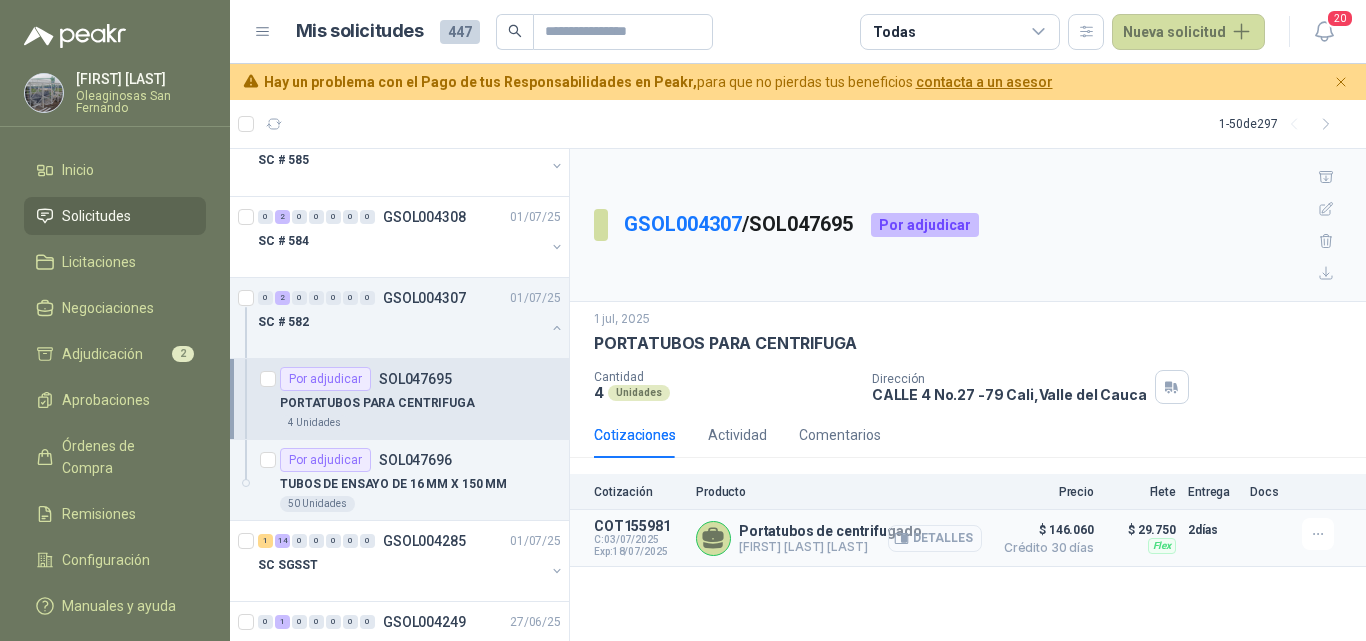 click on "Detalles" at bounding box center (935, 538) 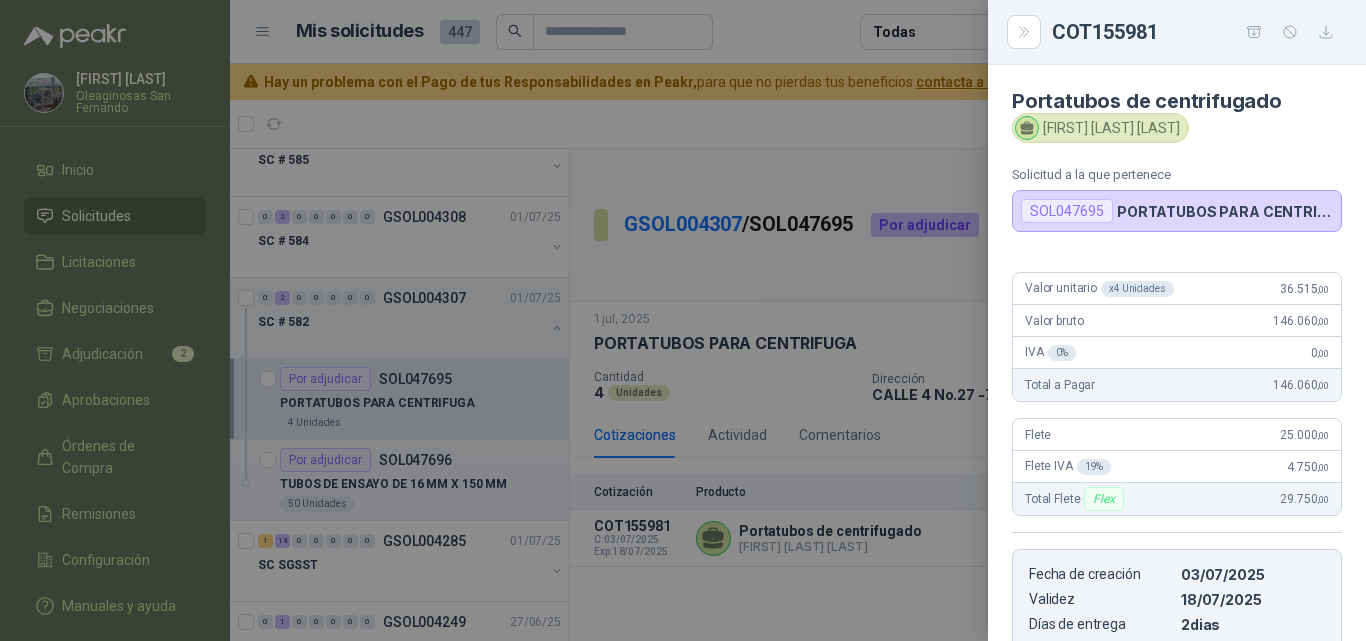 click at bounding box center (683, 320) 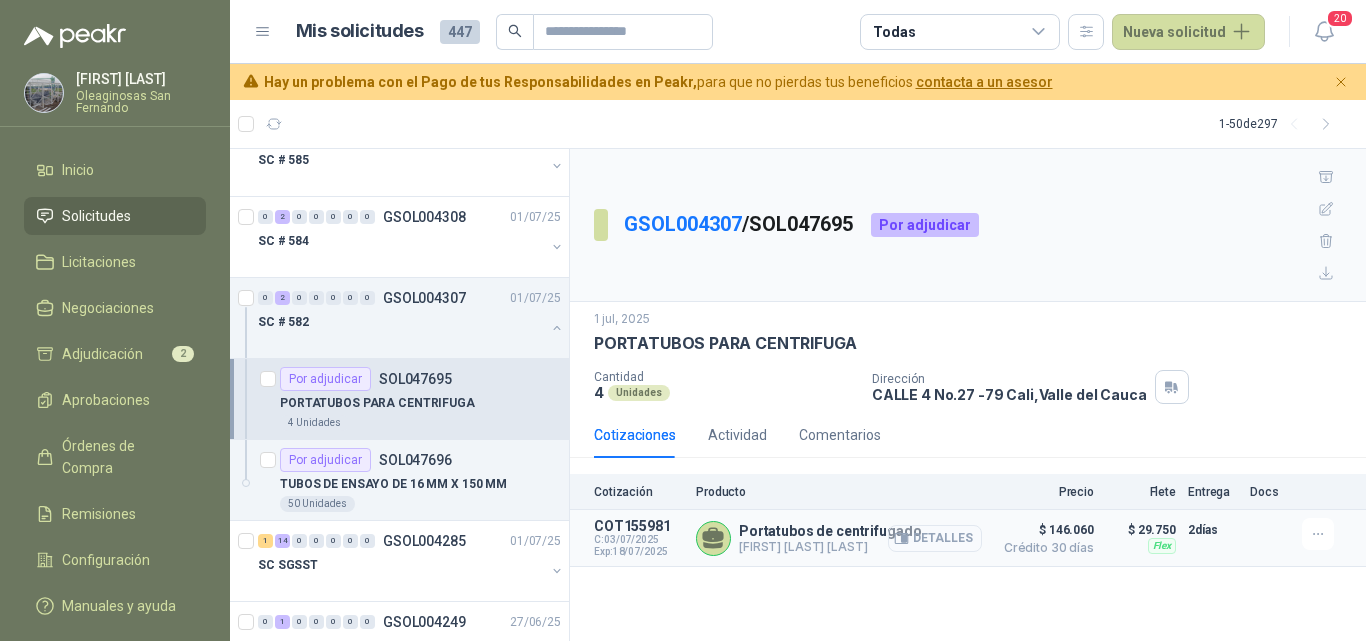 click on "Detalles" at bounding box center [935, 538] 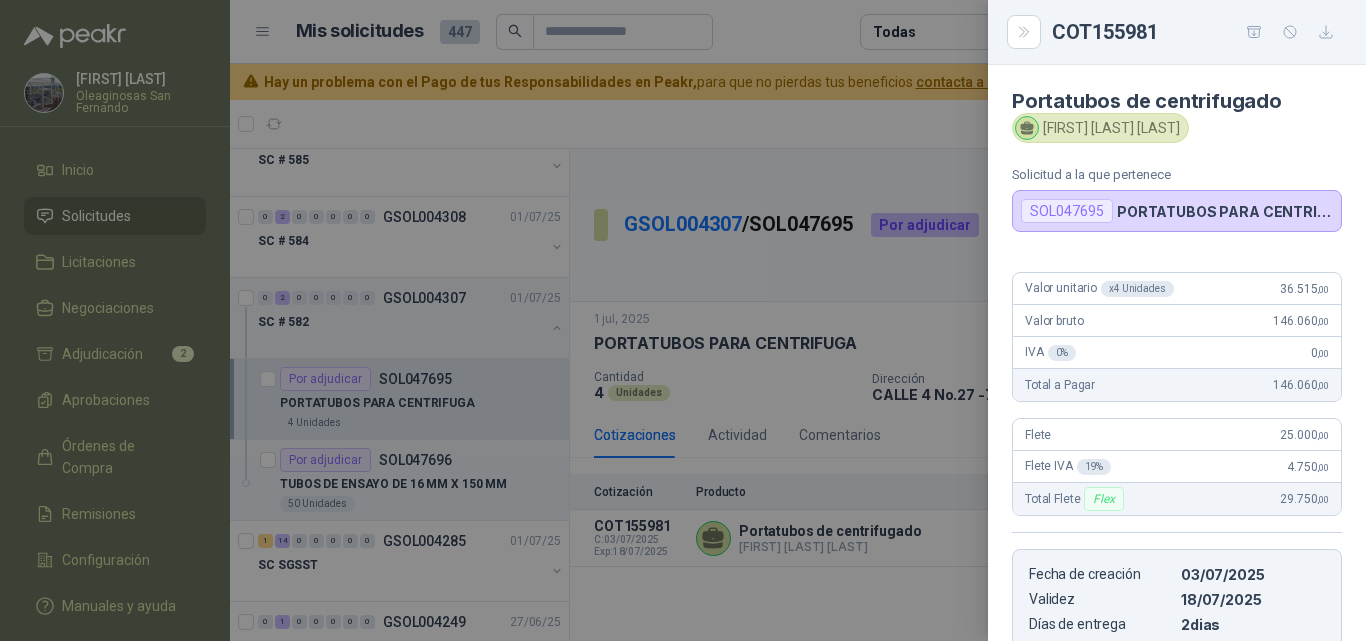 click at bounding box center (683, 320) 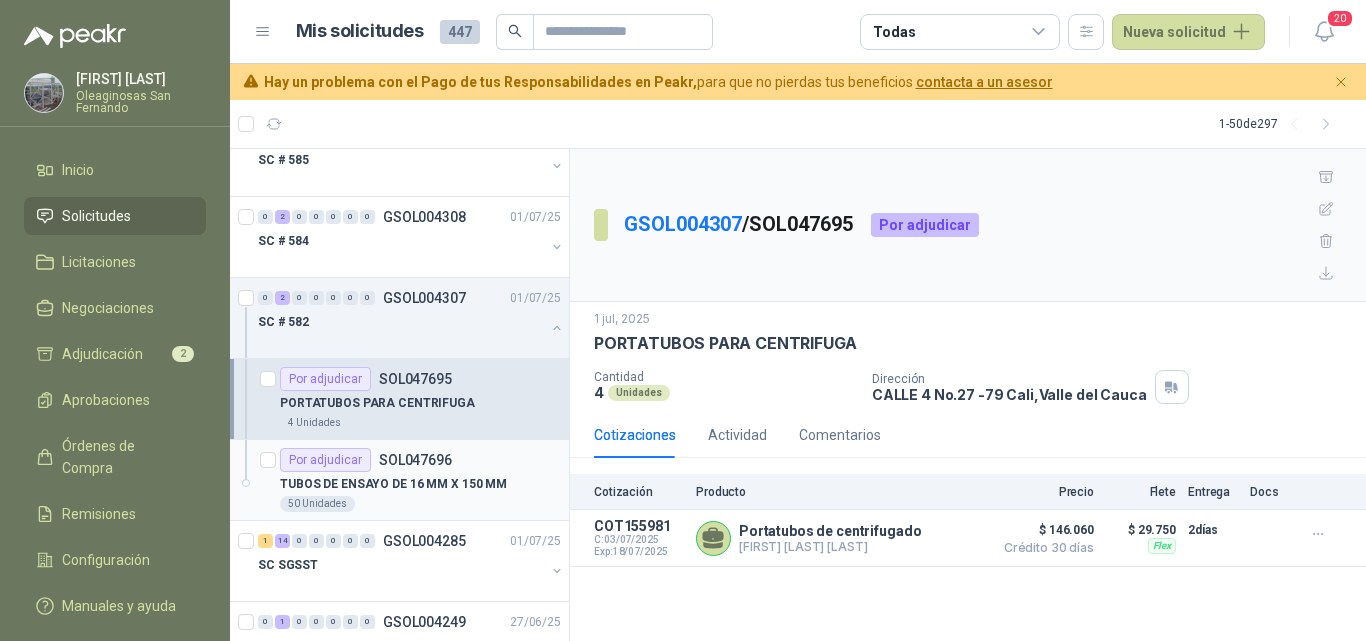 click on "50   Unidades" at bounding box center (420, 504) 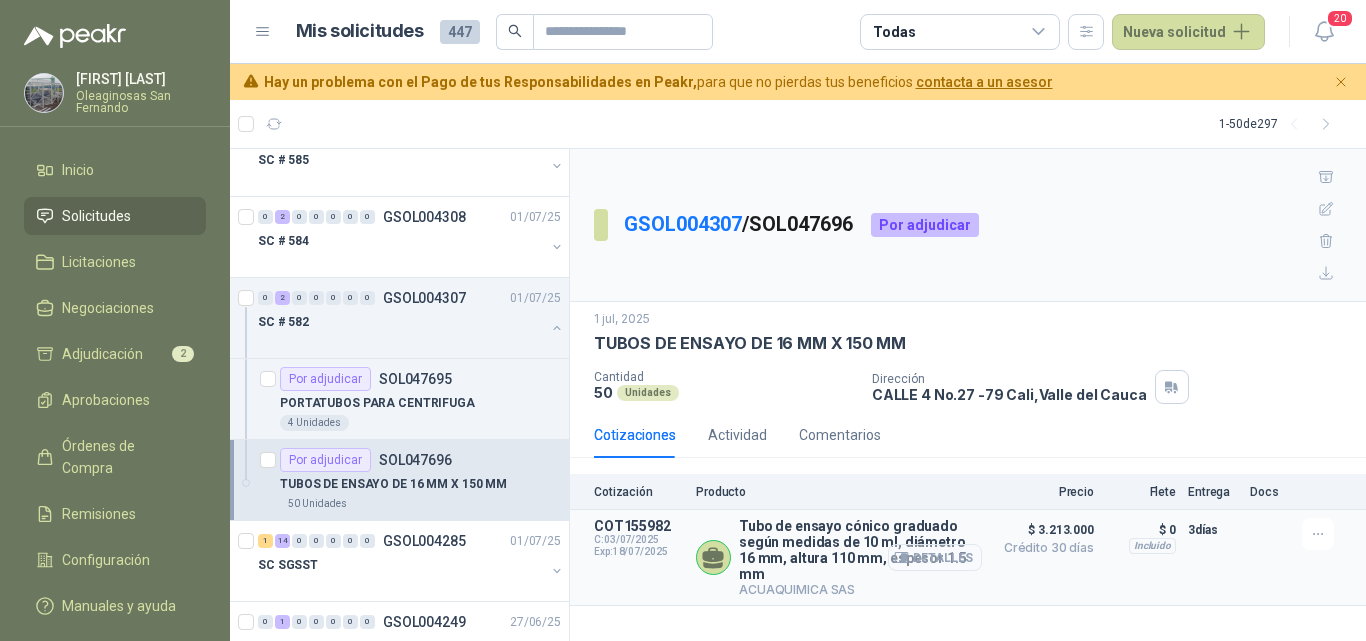 click on "Detalles" at bounding box center (935, 557) 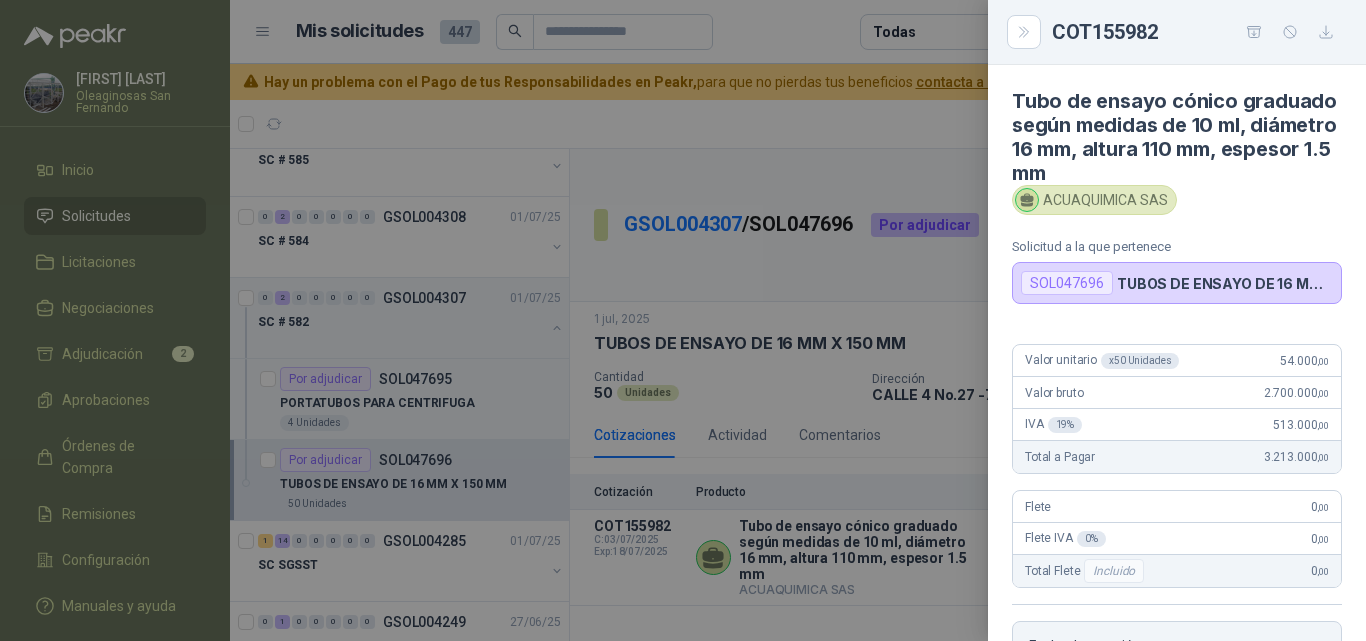 click at bounding box center (683, 320) 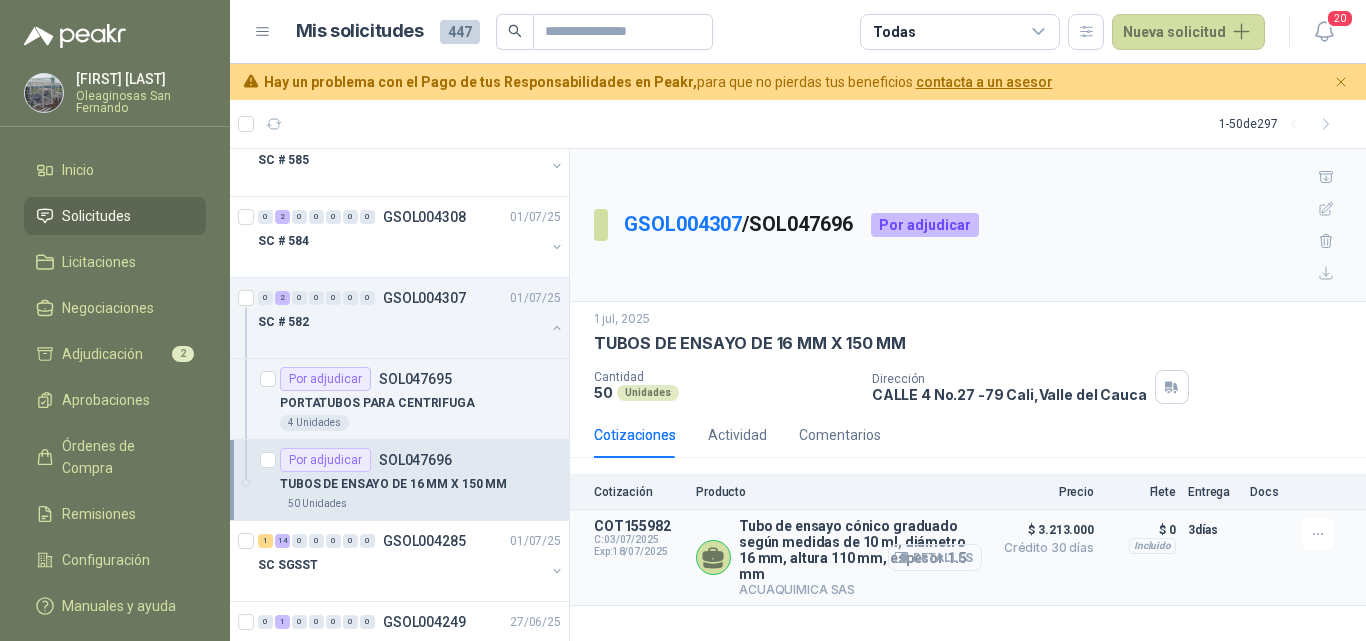 click on "Detalles" at bounding box center [935, 557] 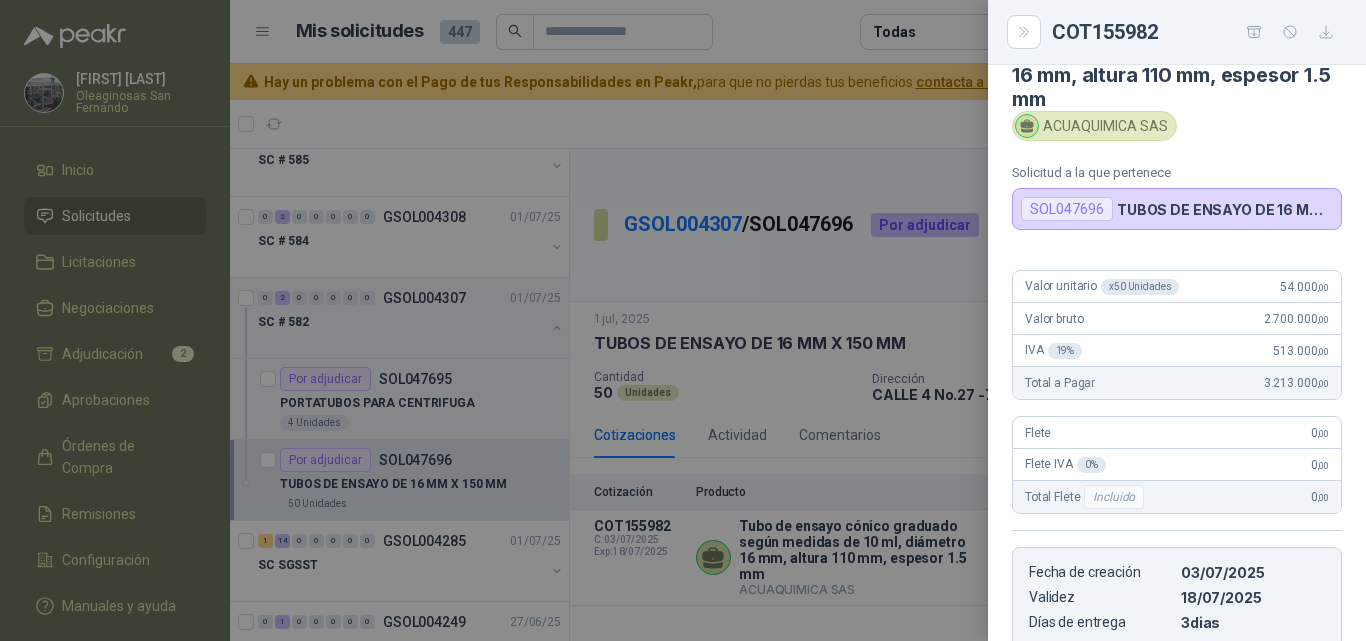 scroll, scrollTop: 0, scrollLeft: 0, axis: both 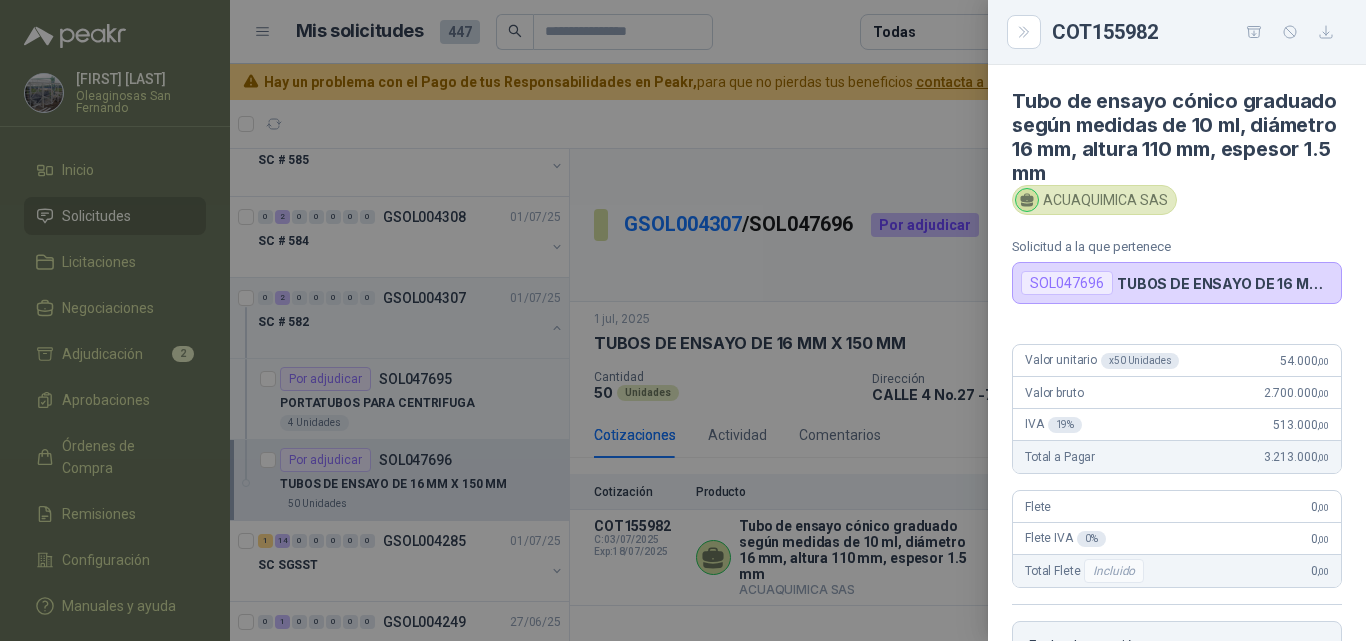 click at bounding box center (683, 320) 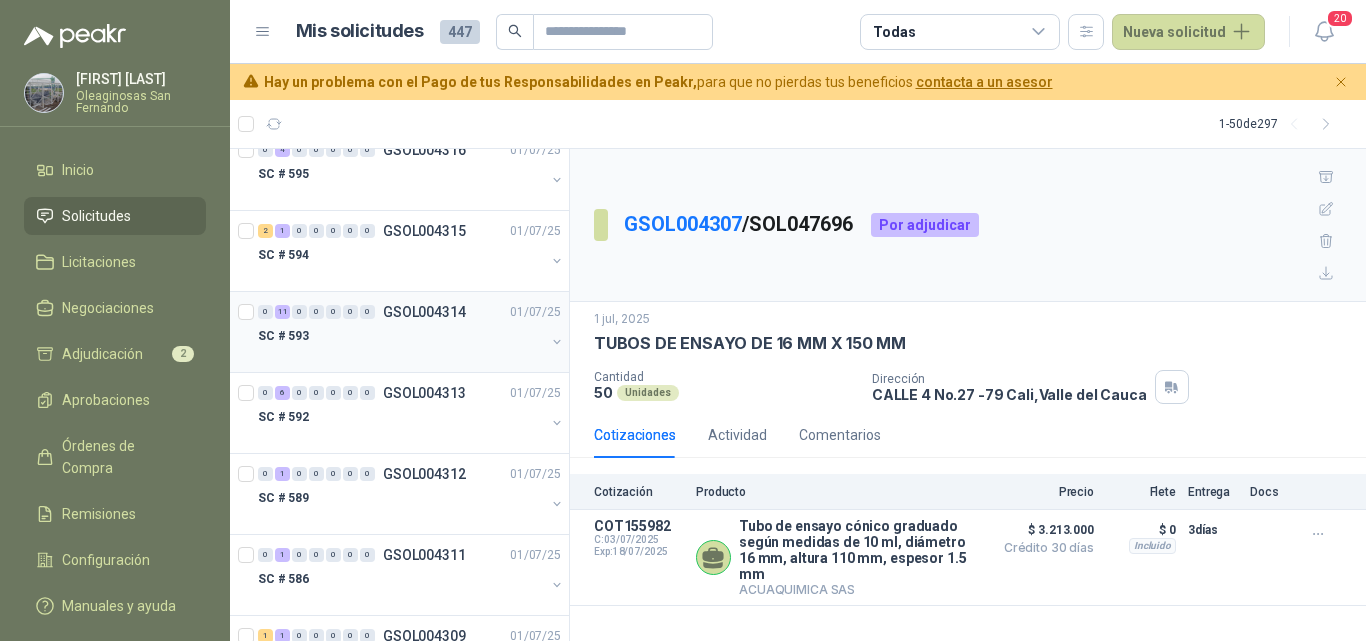 scroll, scrollTop: 0, scrollLeft: 0, axis: both 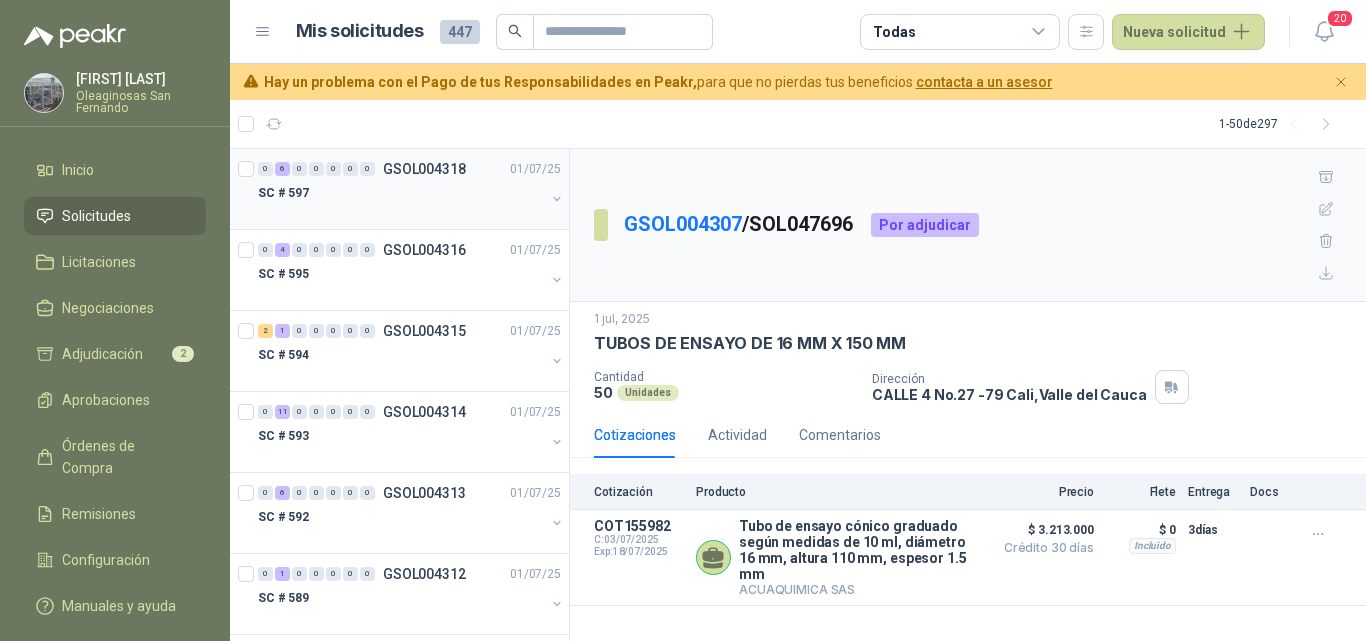click on "SC # 597" at bounding box center (401, 193) 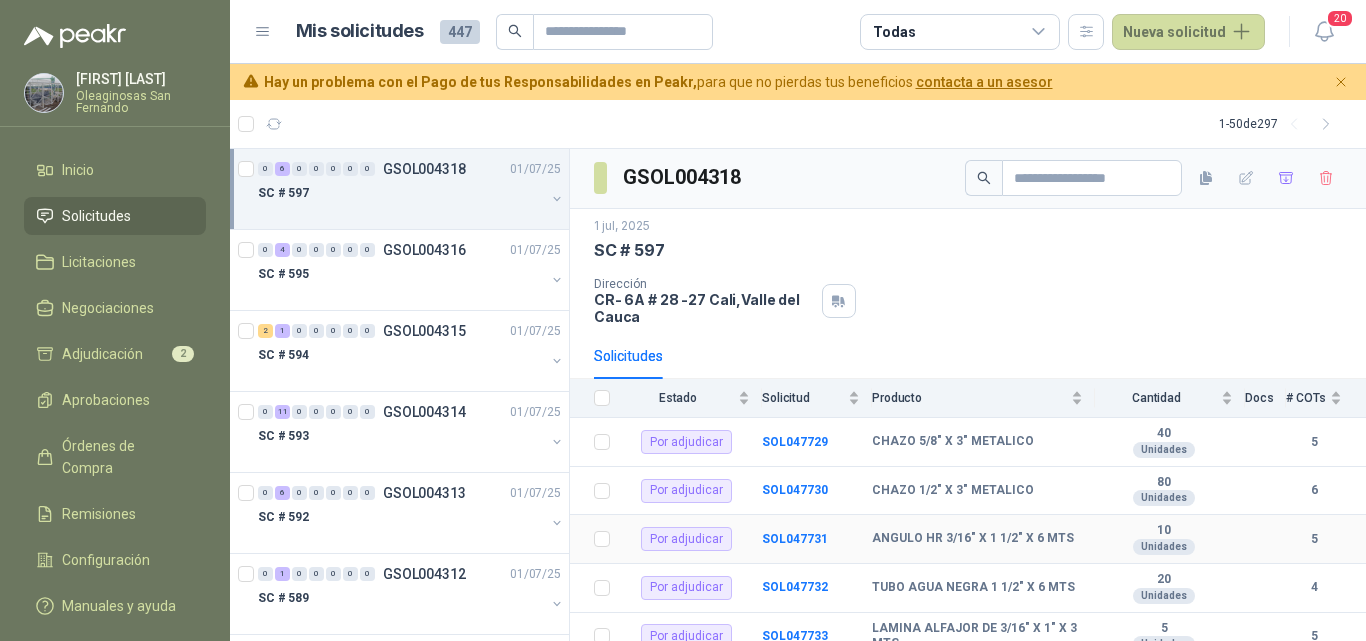 scroll, scrollTop: 0, scrollLeft: 0, axis: both 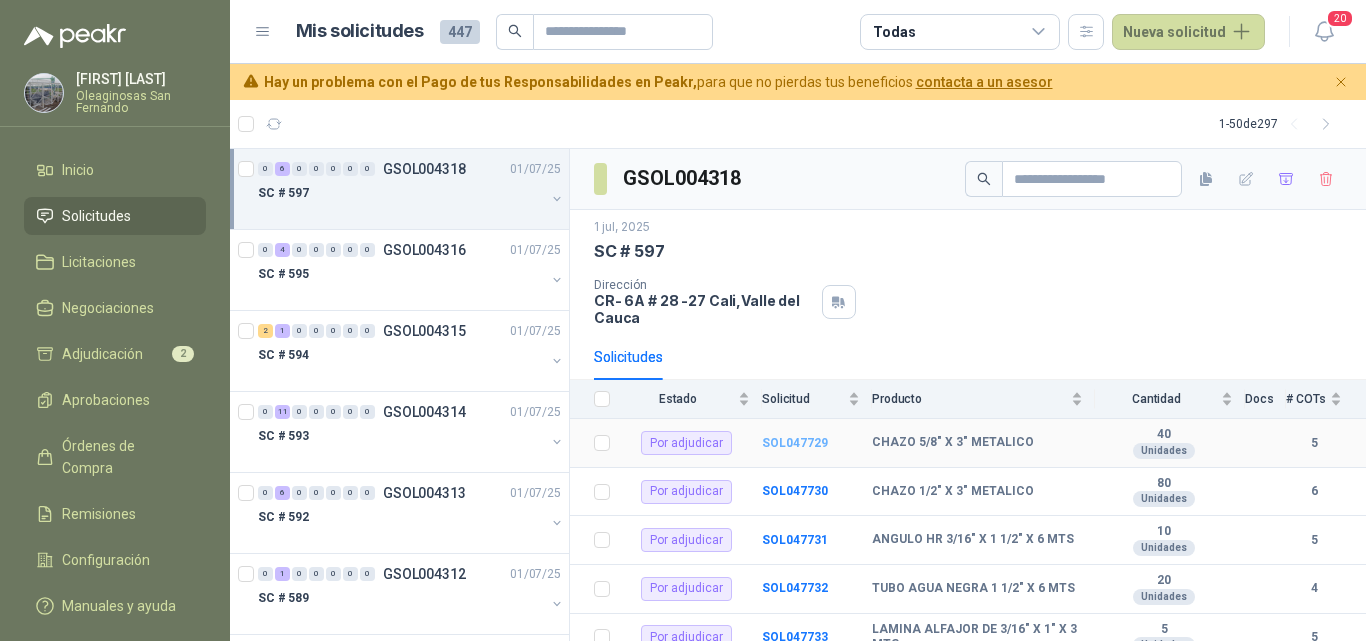 click on "SOL047729" at bounding box center (795, 443) 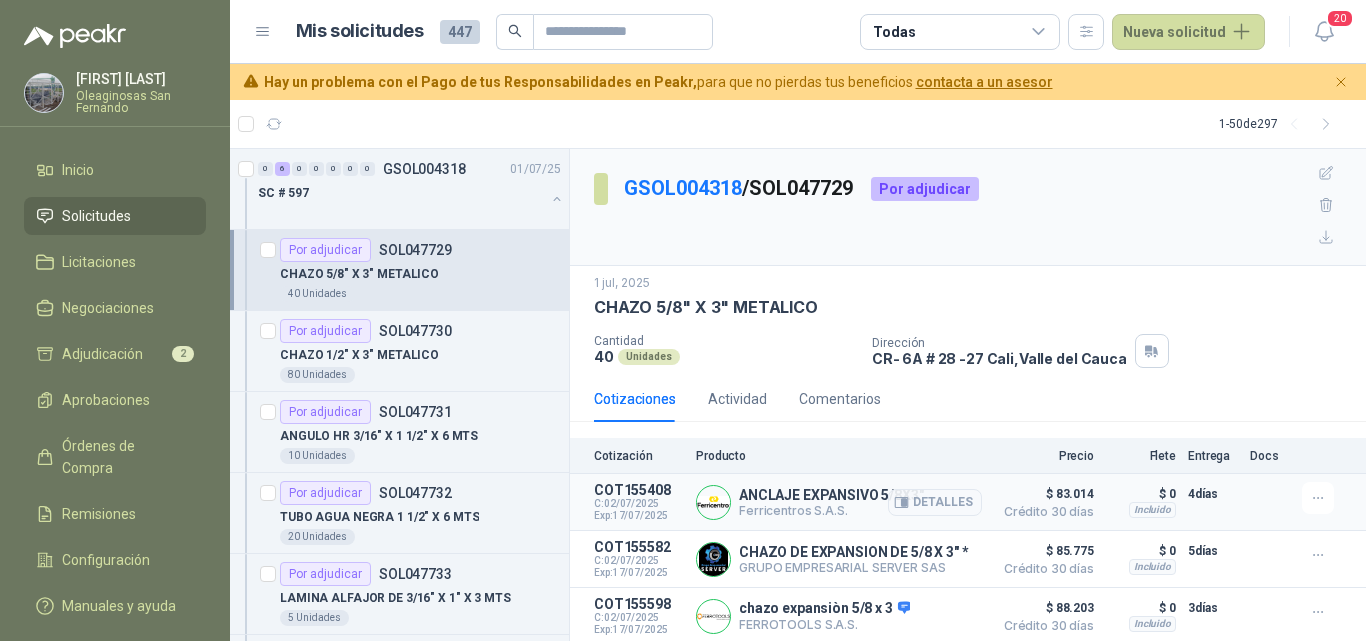 scroll, scrollTop: 70, scrollLeft: 0, axis: vertical 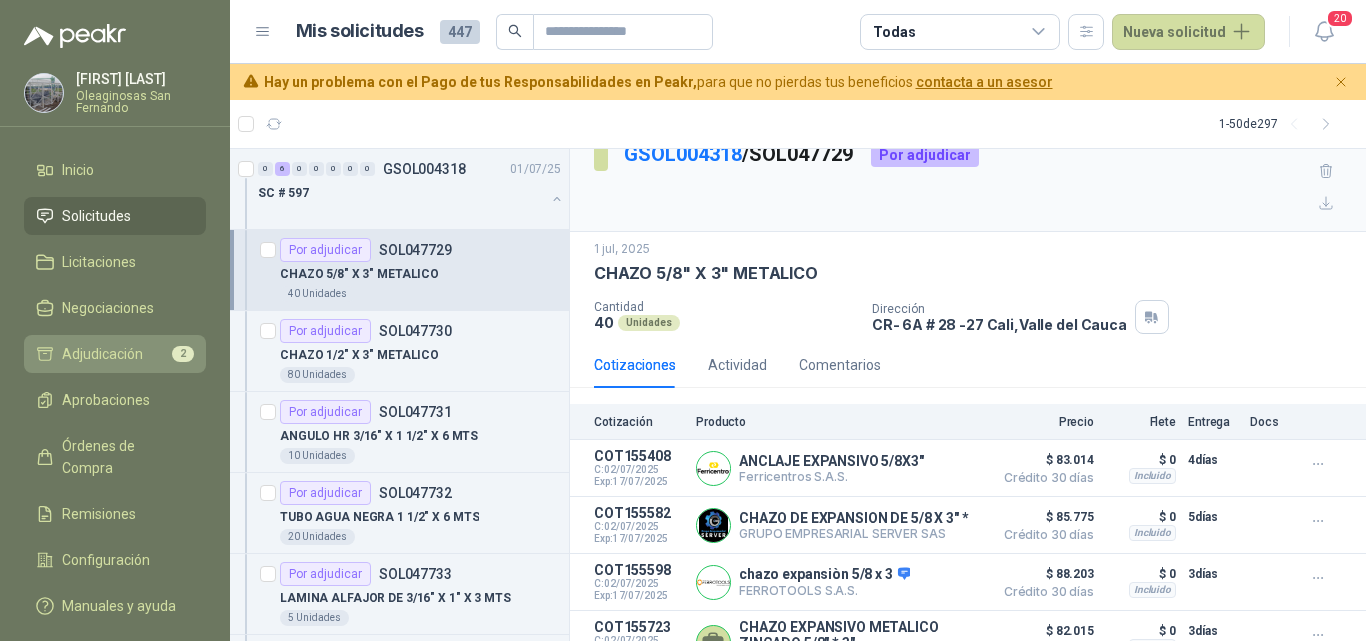 click on "Adjudicación" at bounding box center (102, 354) 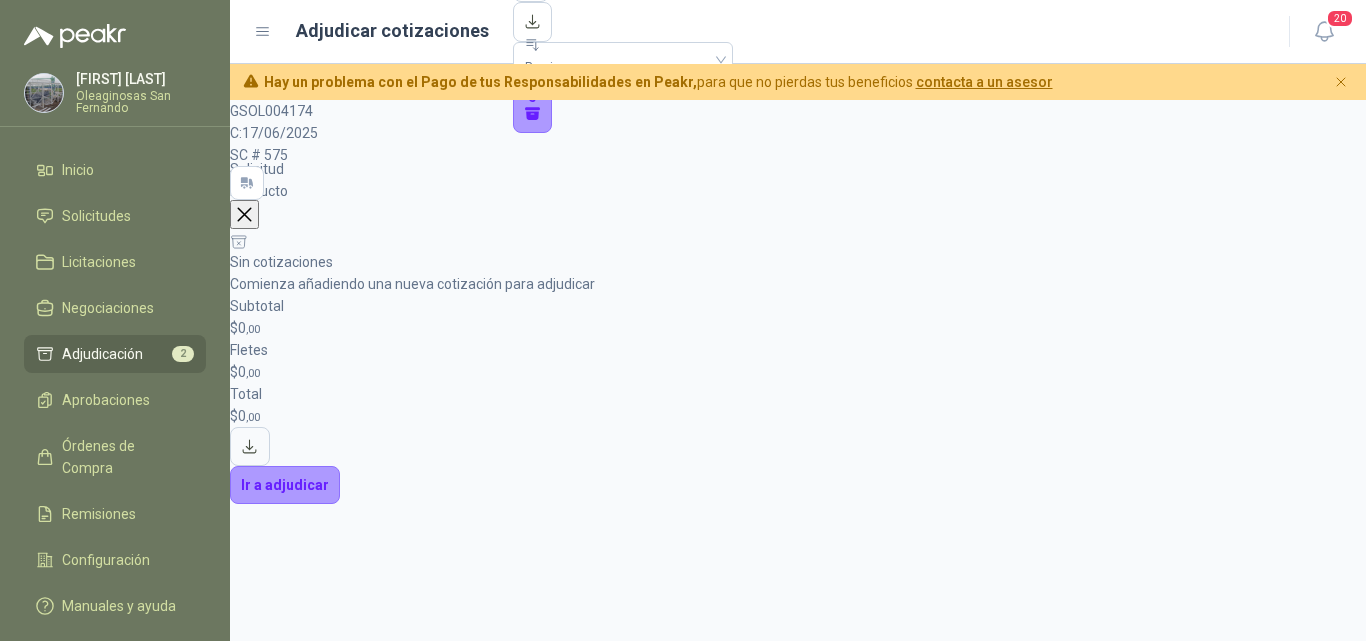 click at bounding box center [244, 214] 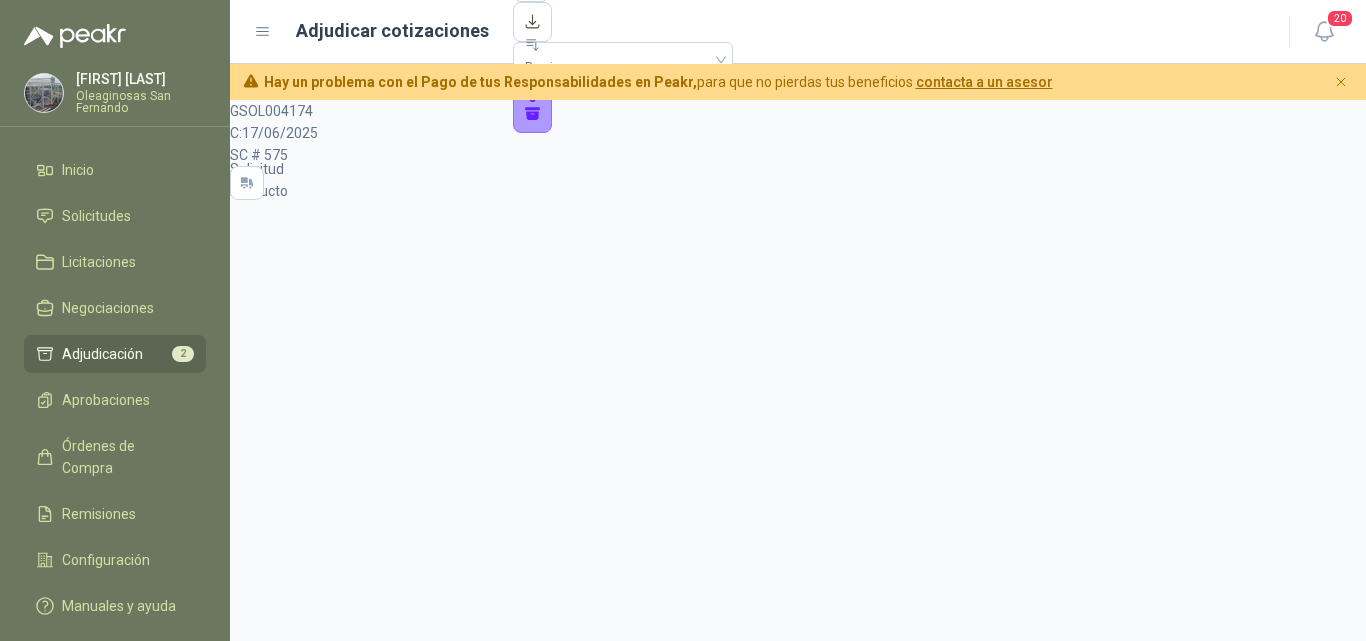 click on "Precio   0" at bounding box center (623, 31) 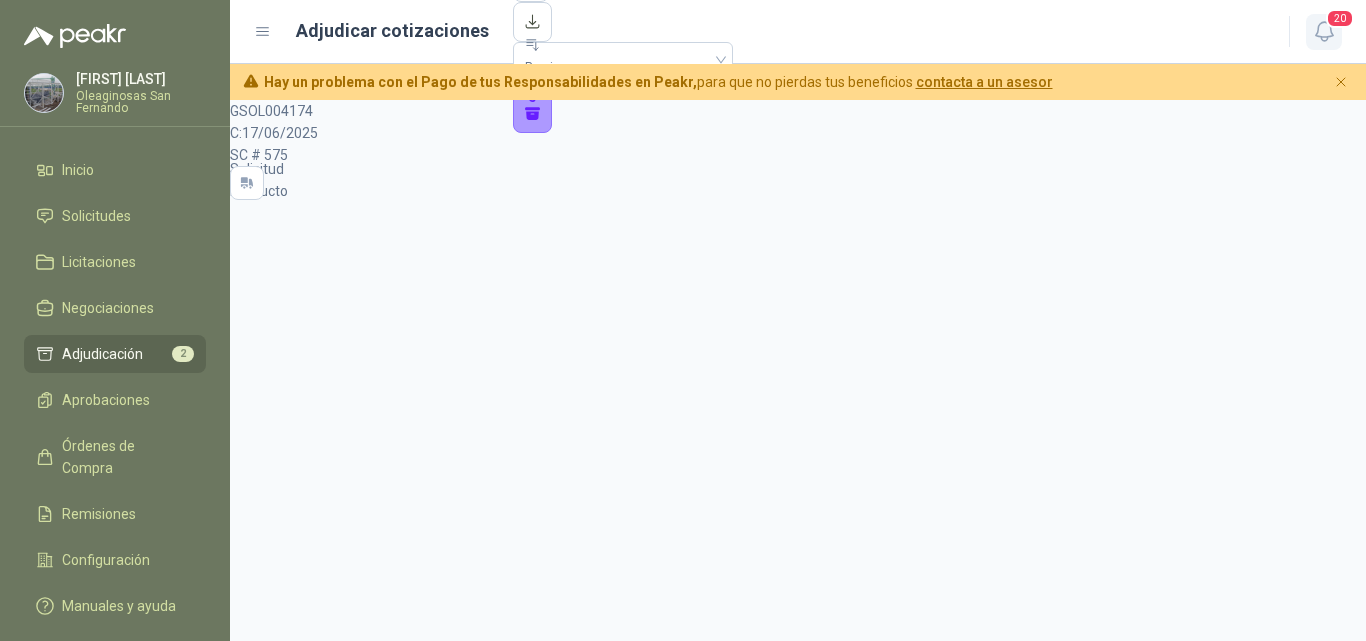 click on "20" at bounding box center [1340, 18] 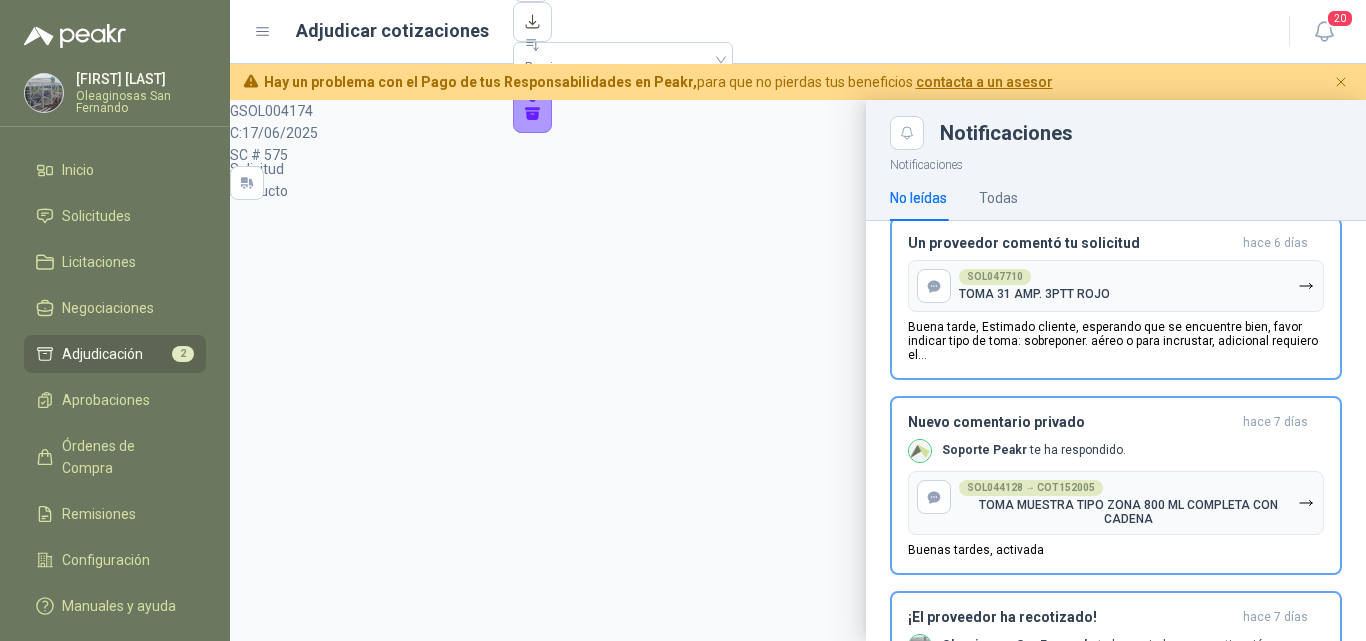 scroll, scrollTop: 800, scrollLeft: 0, axis: vertical 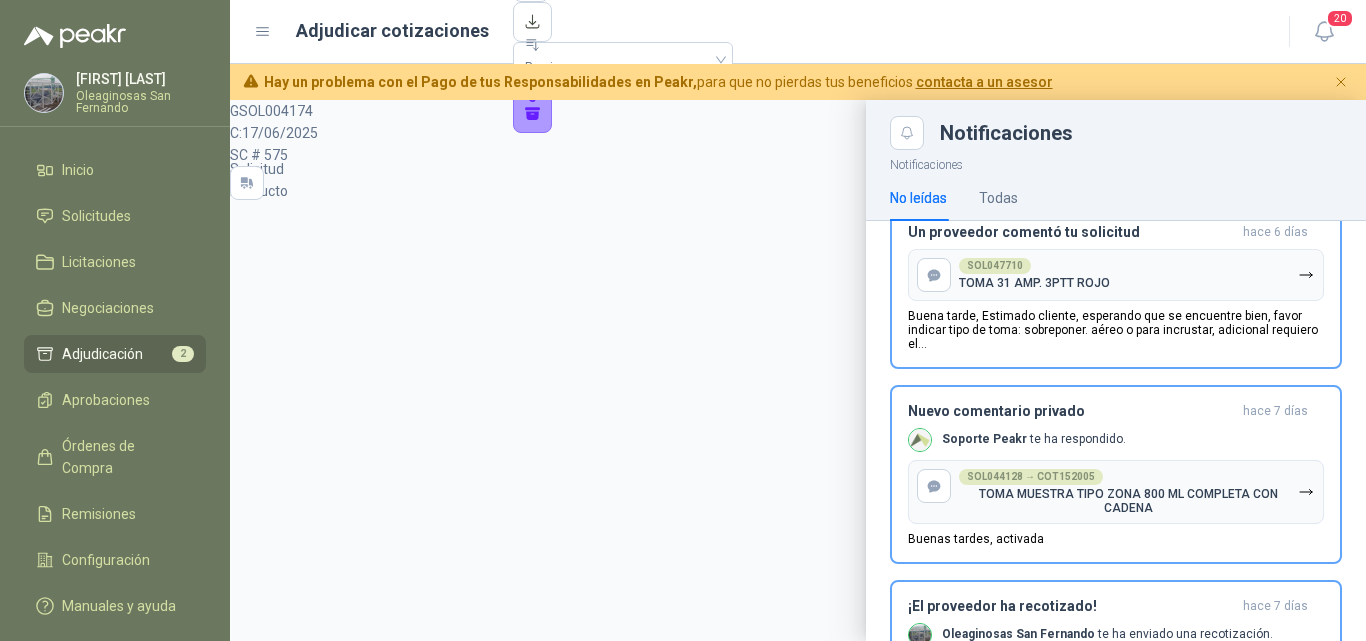 click on "Precio   0" at bounding box center [623, 31] 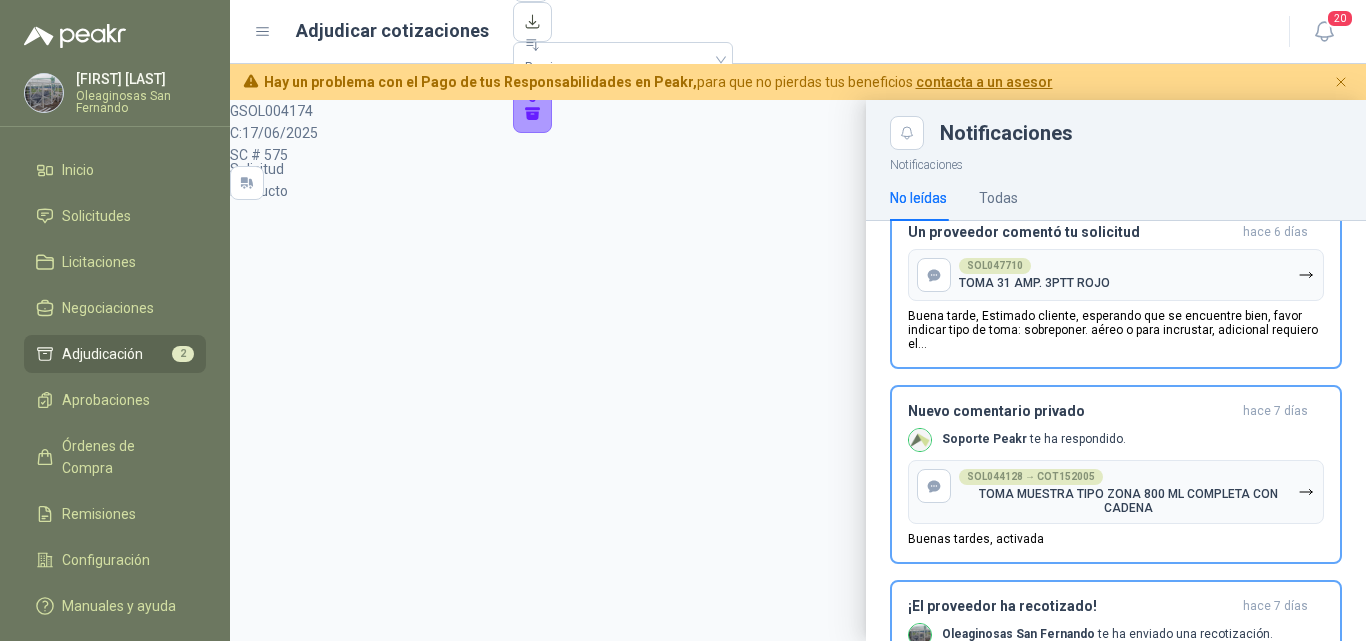 click at bounding box center (798, 370) 